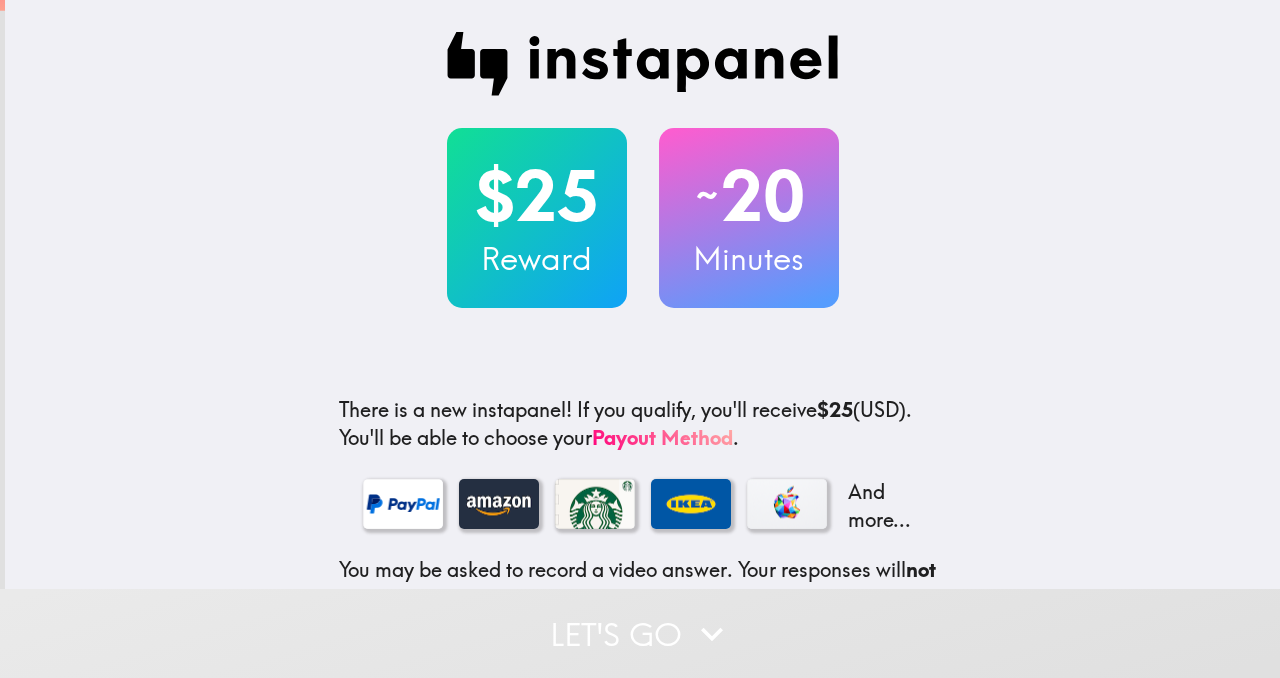 scroll, scrollTop: 0, scrollLeft: 0, axis: both 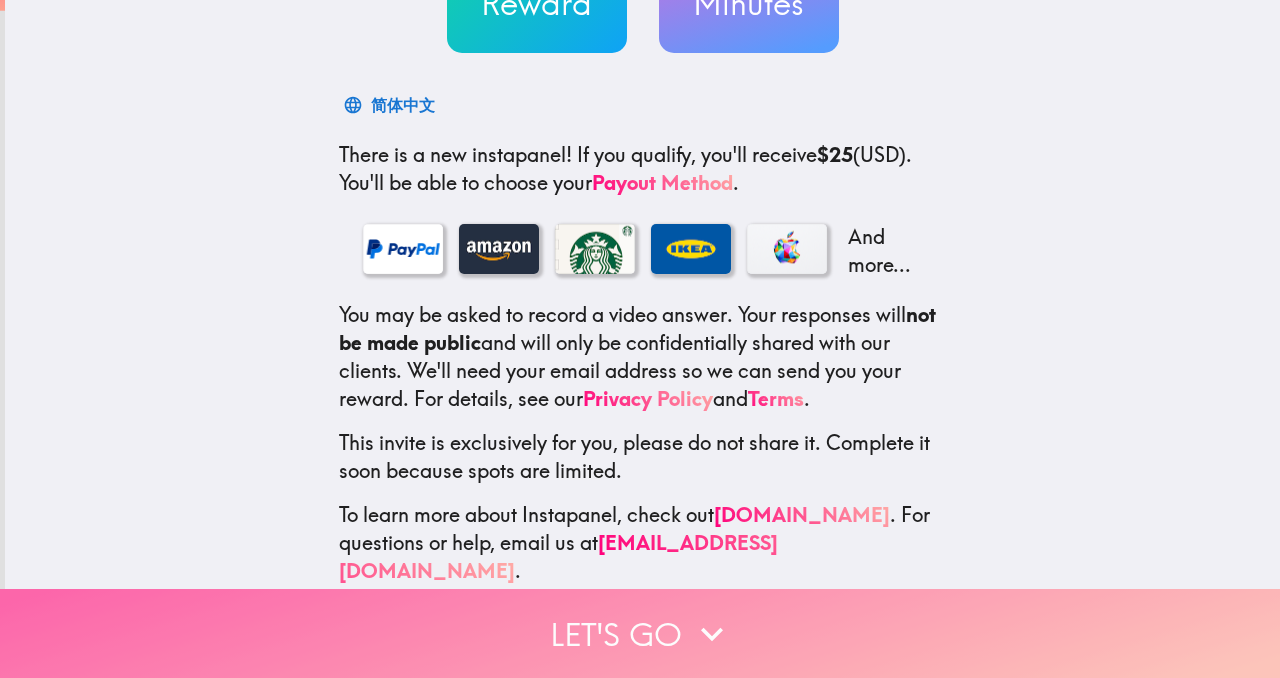 click on "Let's go" at bounding box center [640, 633] 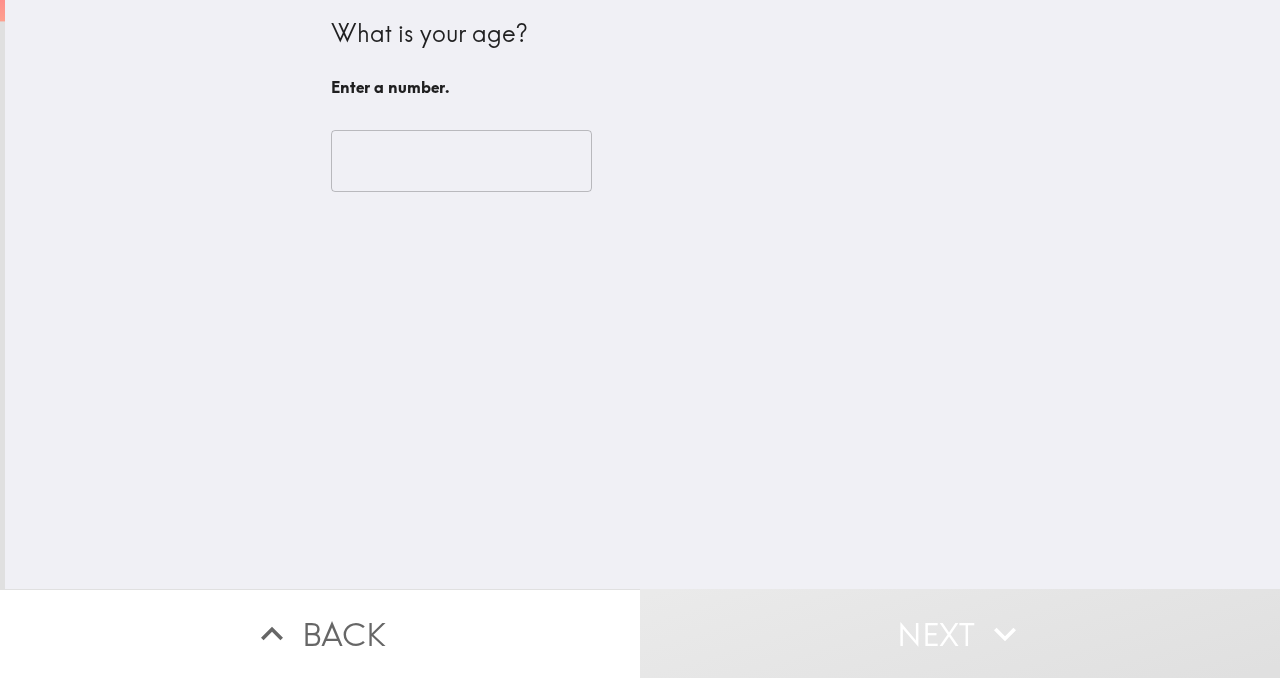 click at bounding box center [461, 161] 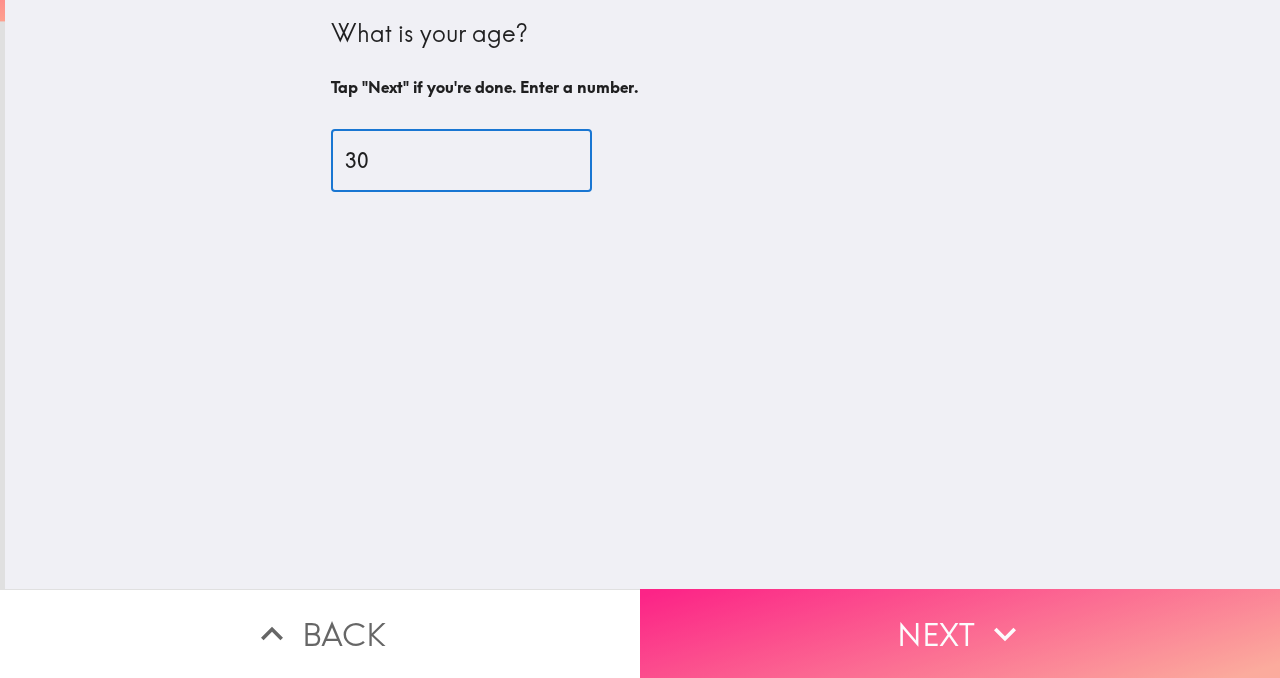 type on "30" 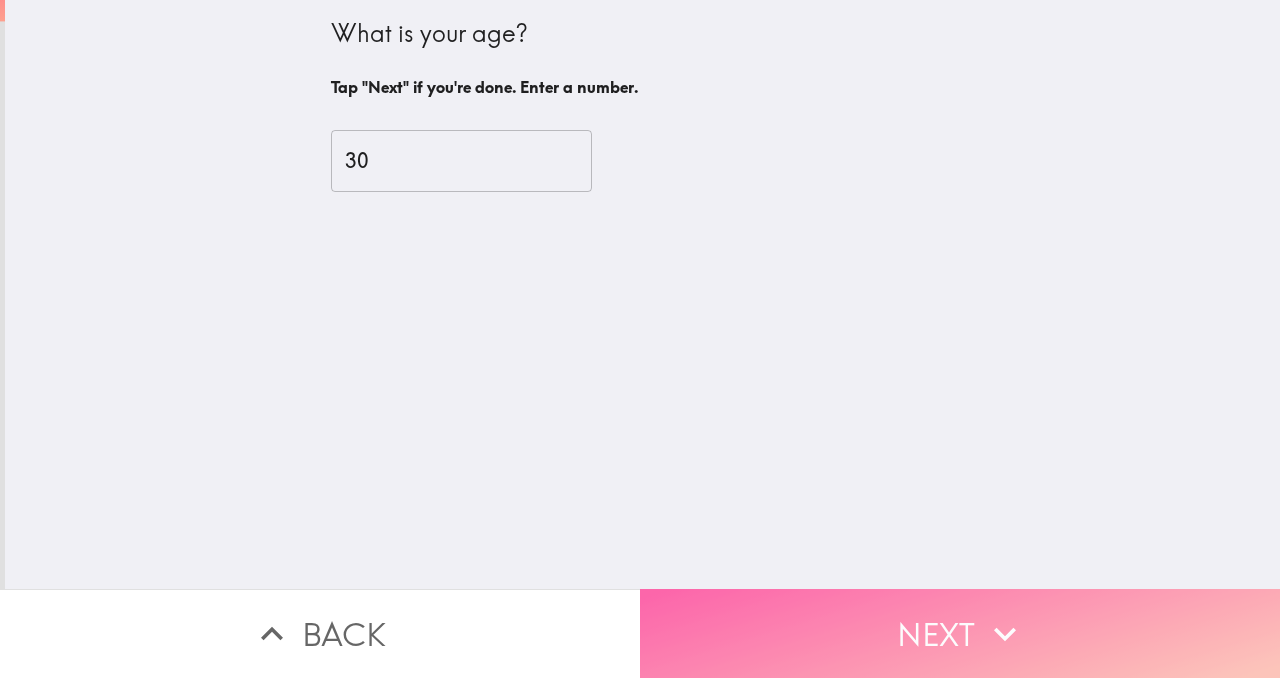 click on "Next" at bounding box center [960, 633] 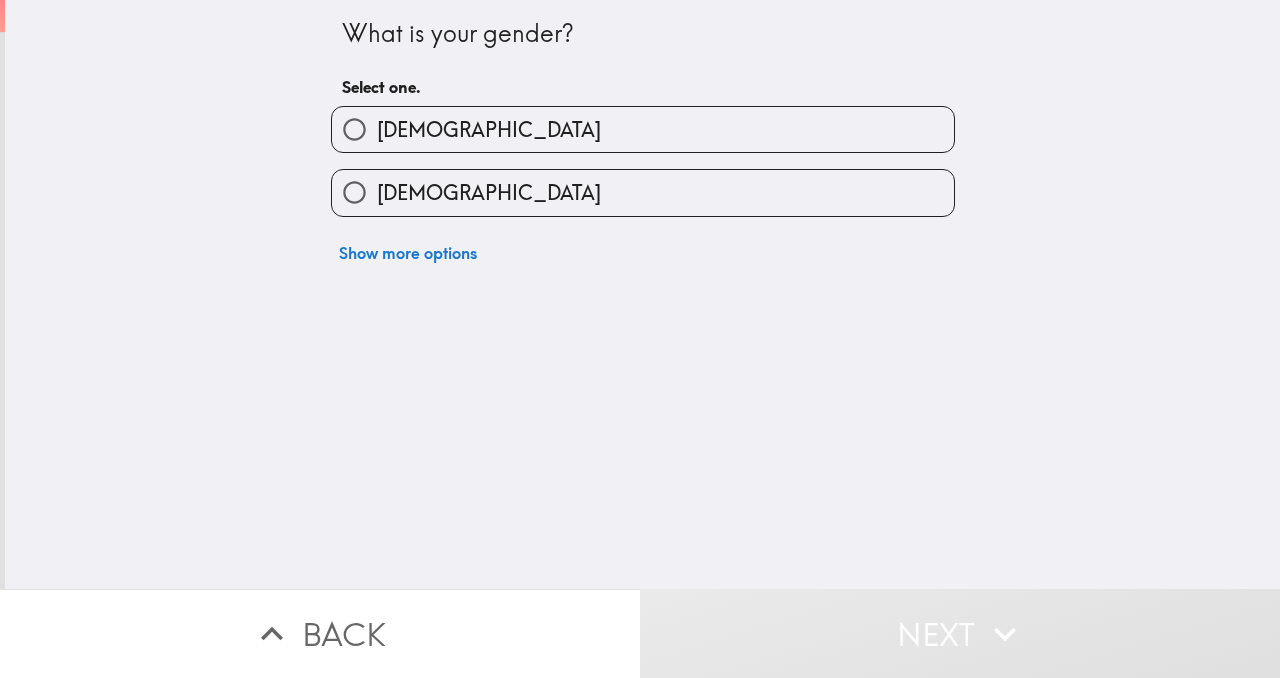 click on "[DEMOGRAPHIC_DATA]" at bounding box center [643, 129] 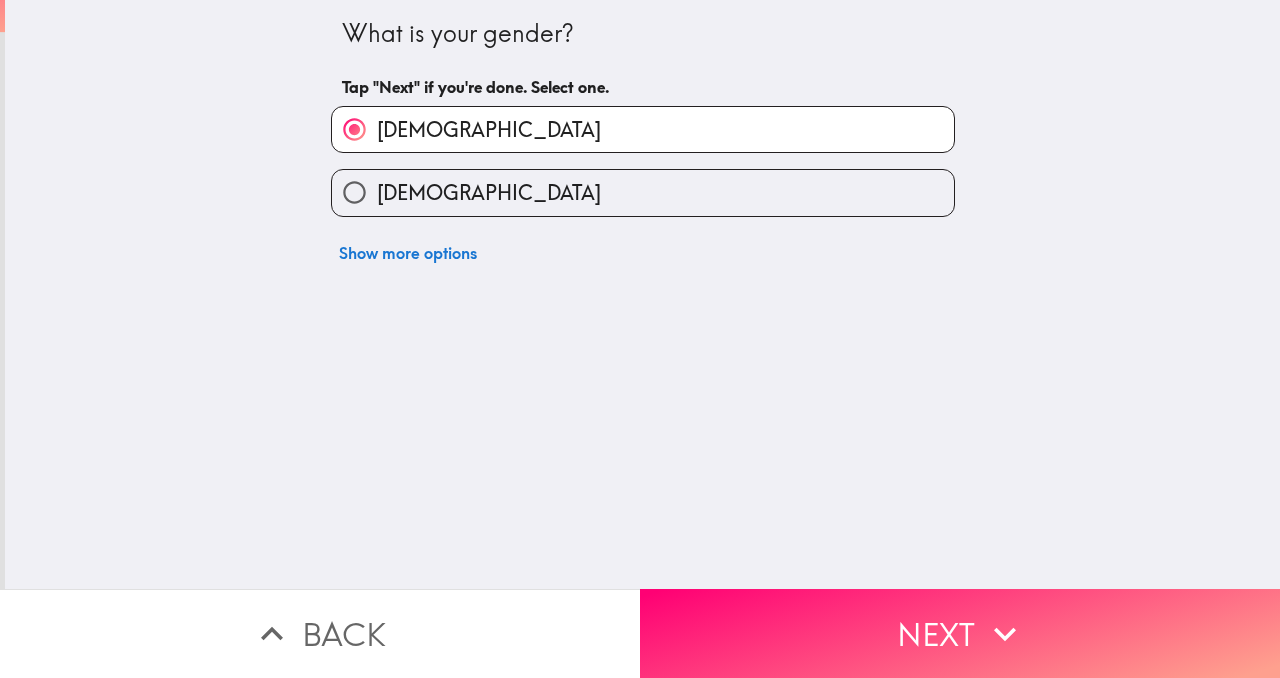 click on "Next" at bounding box center (960, 633) 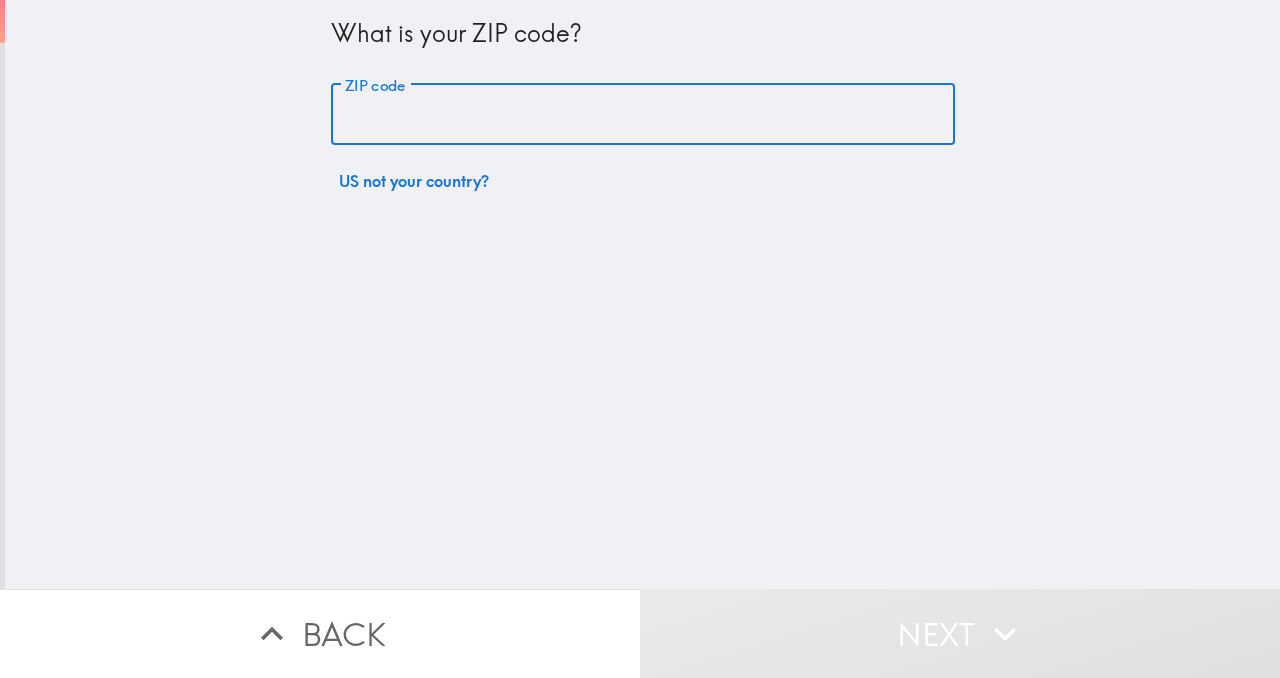 click on "ZIP code" at bounding box center (643, 115) 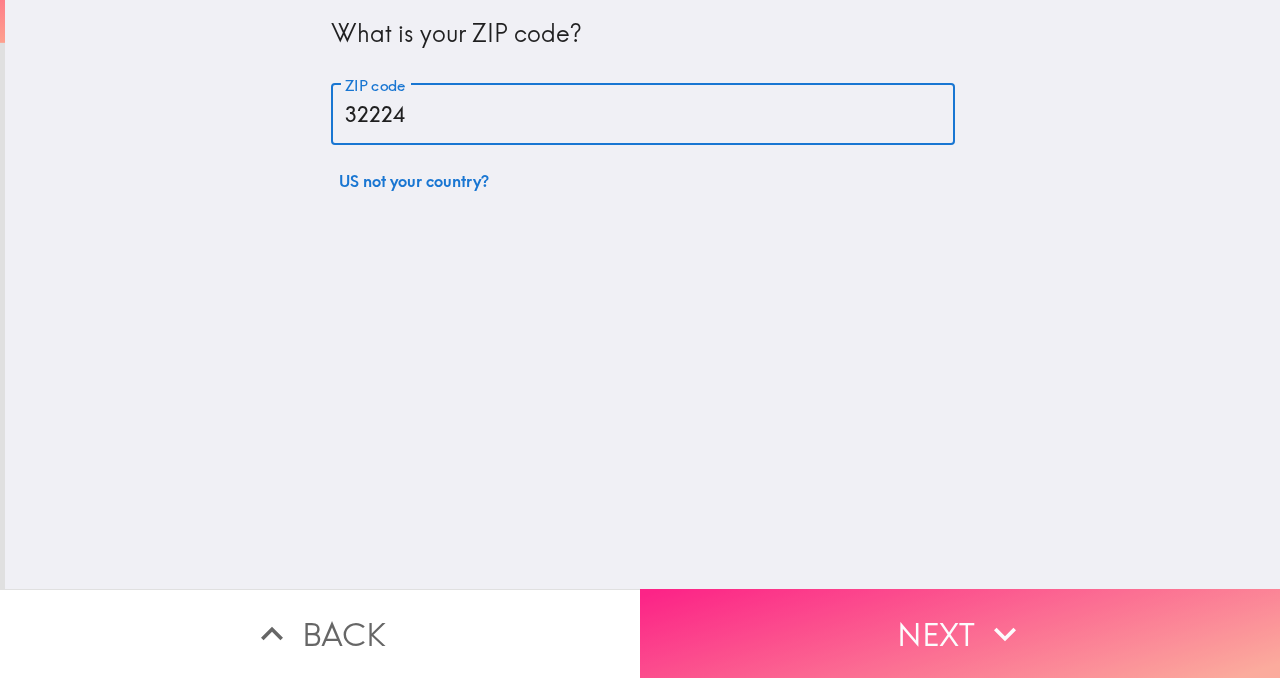 type on "32224" 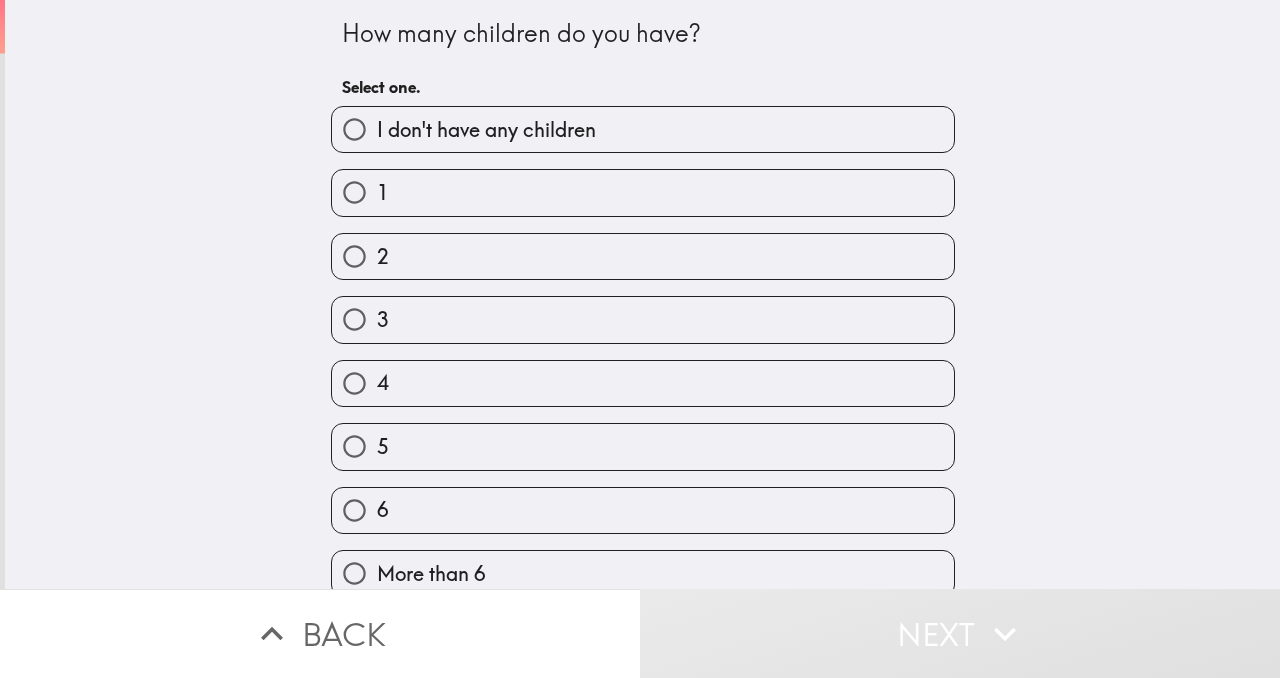 click on "2" at bounding box center (643, 256) 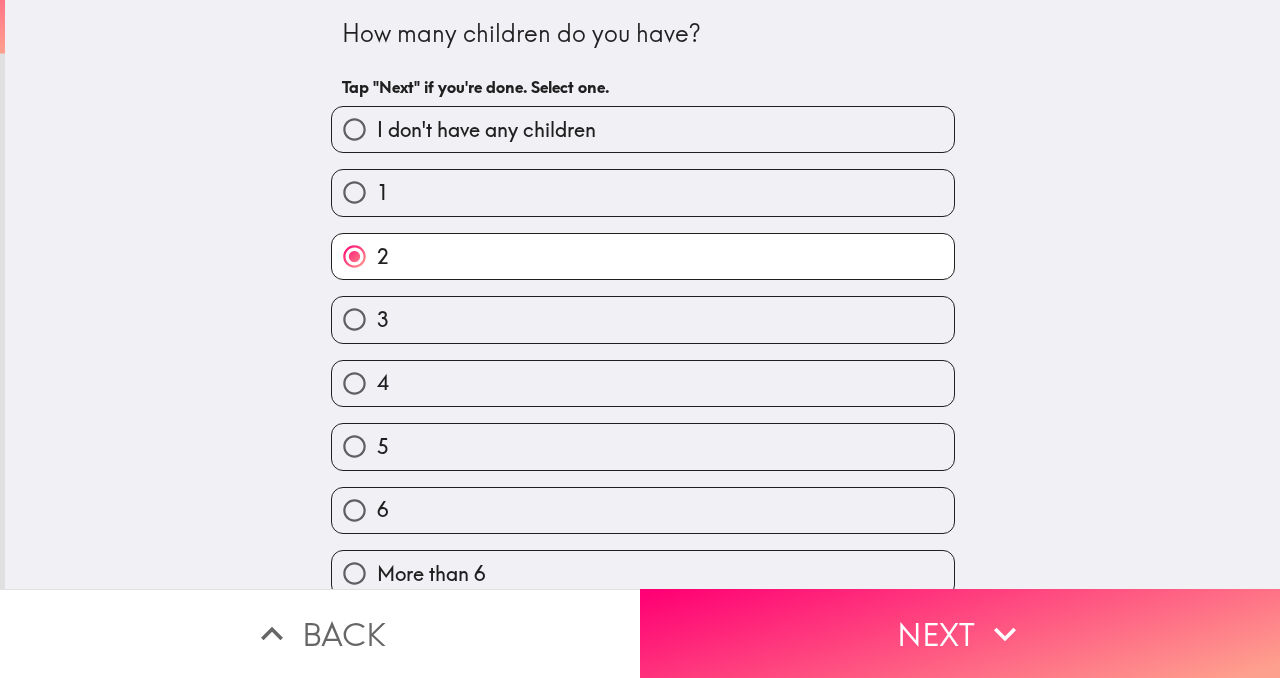 scroll, scrollTop: 16, scrollLeft: 0, axis: vertical 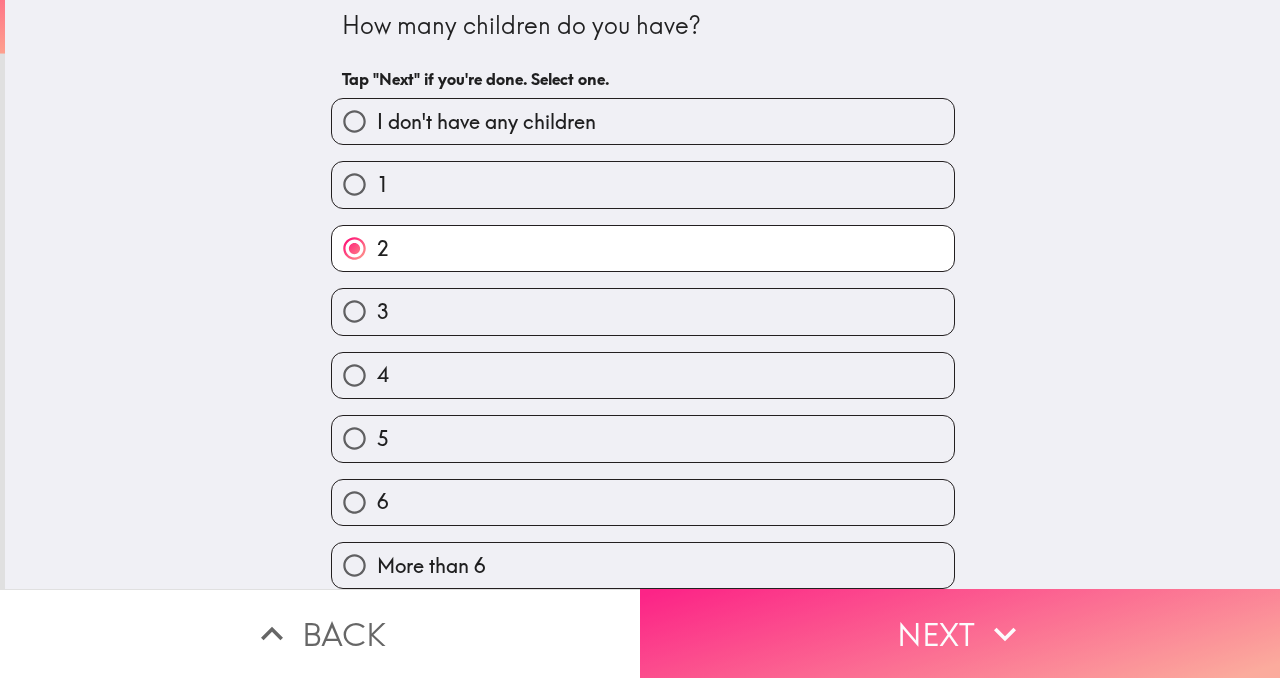 click on "Next" at bounding box center (960, 633) 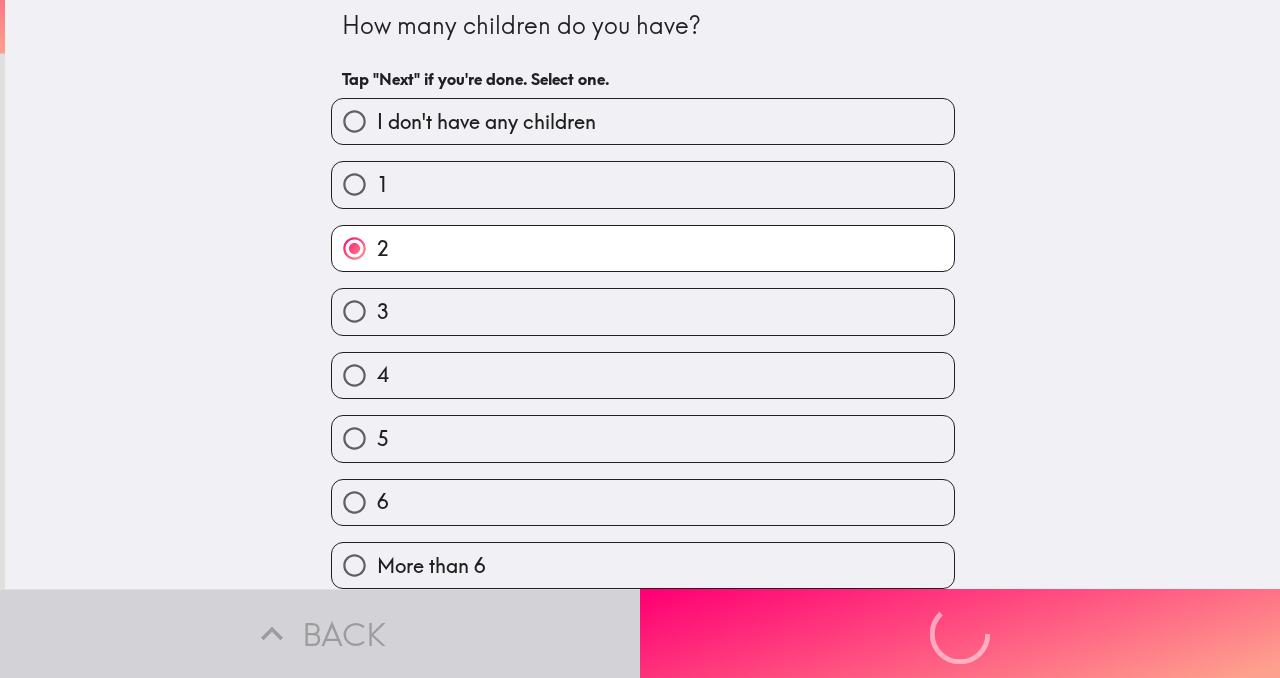 scroll, scrollTop: 0, scrollLeft: 0, axis: both 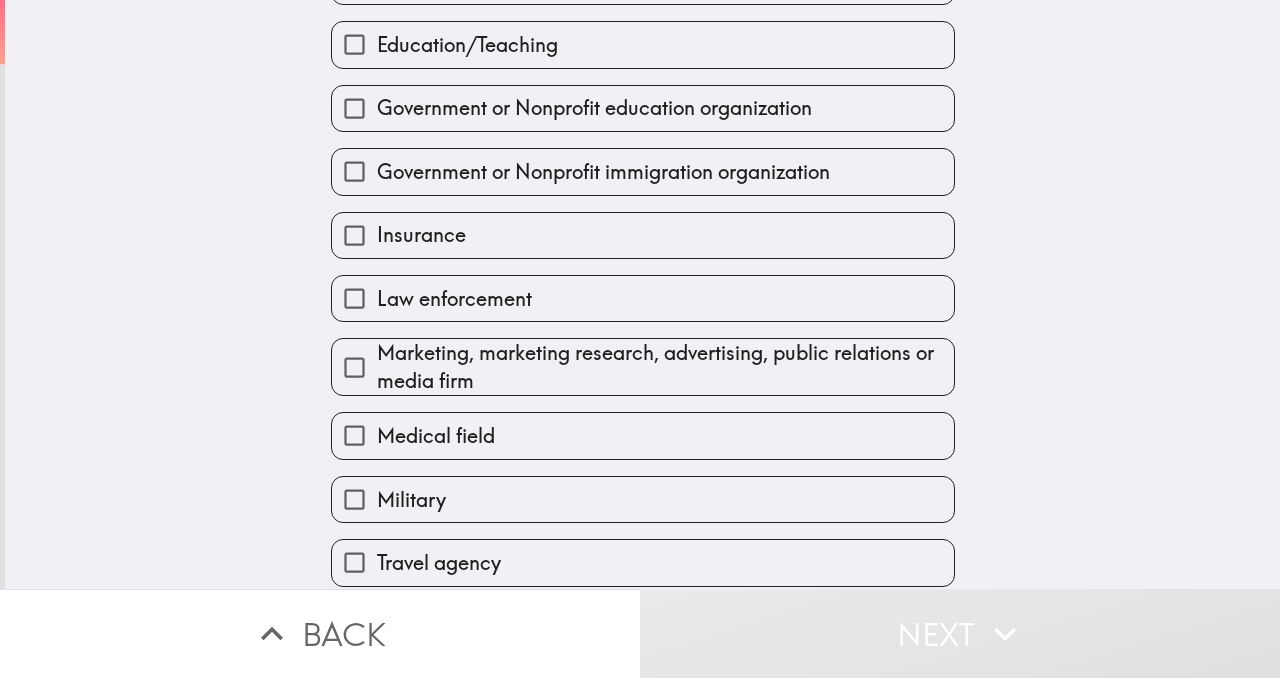 click on "Medical field" at bounding box center [643, 435] 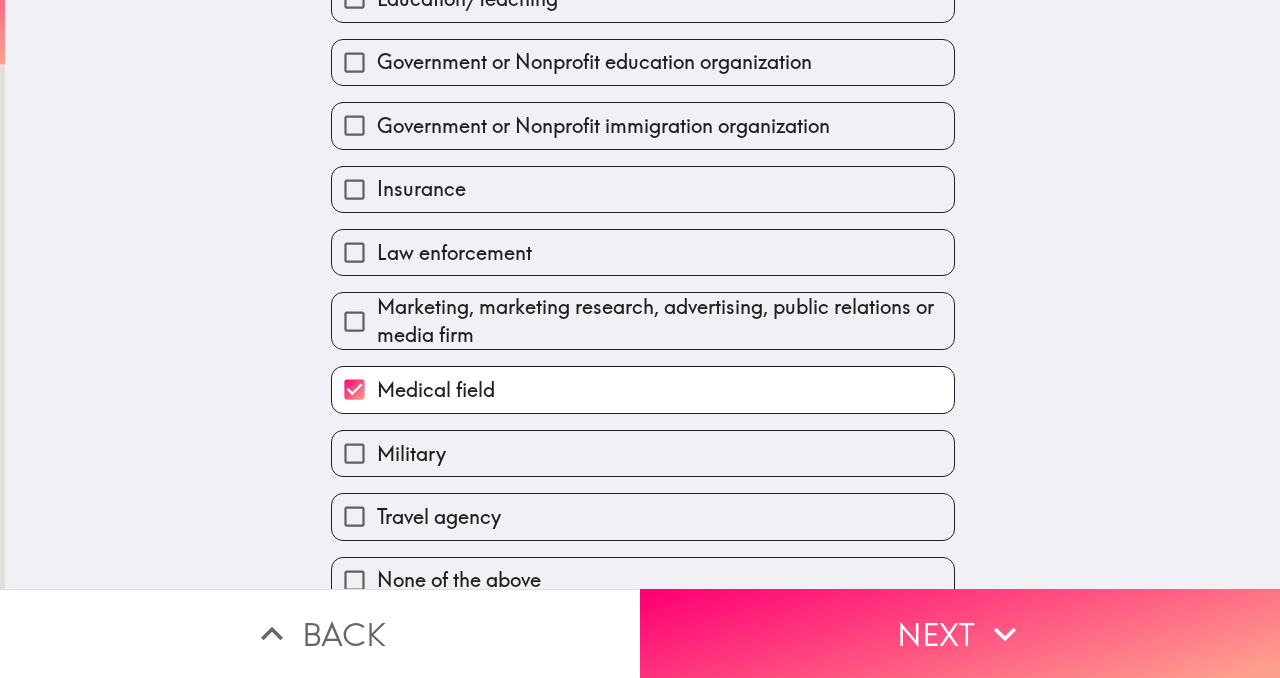 scroll, scrollTop: 522, scrollLeft: 0, axis: vertical 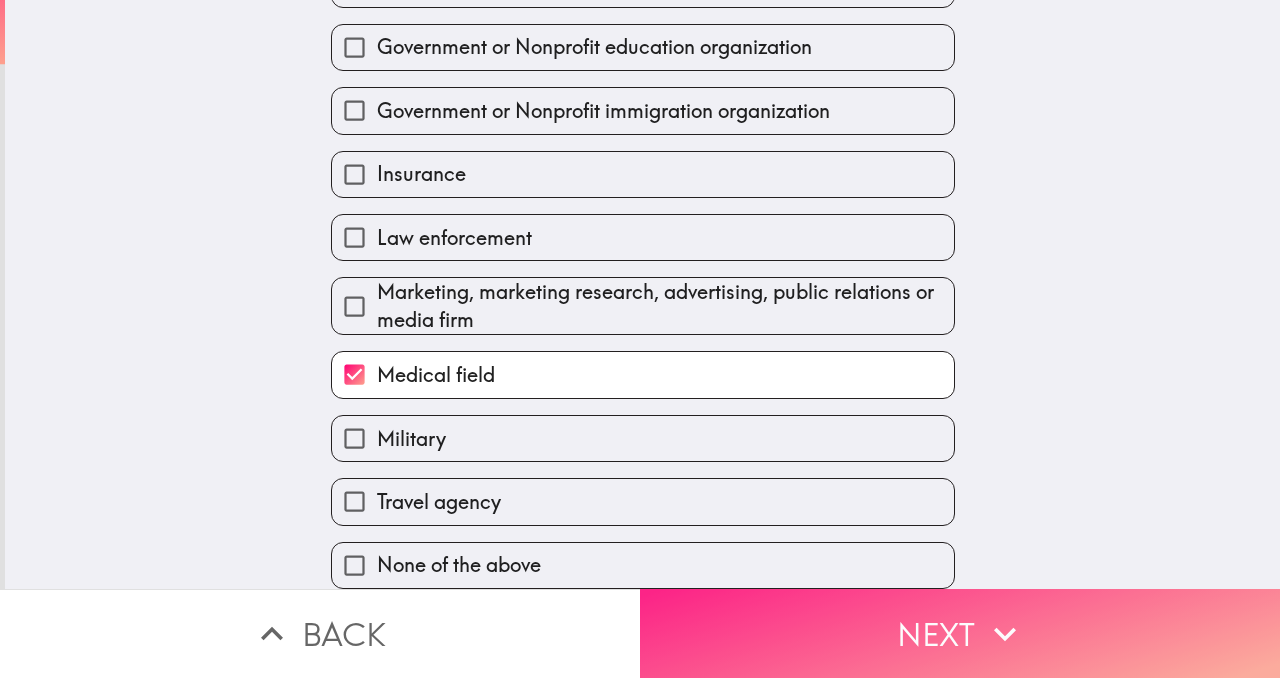 click on "Next" at bounding box center [960, 633] 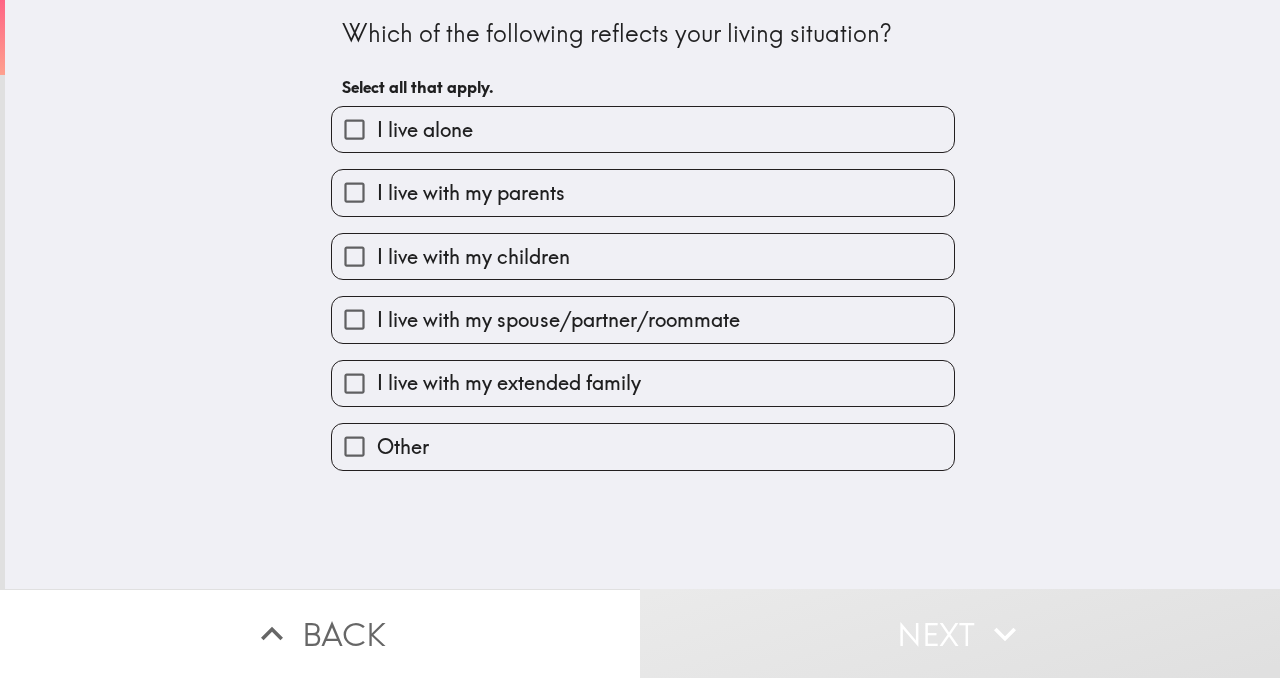click on "I live with my spouse/partner/roommate" at bounding box center [558, 320] 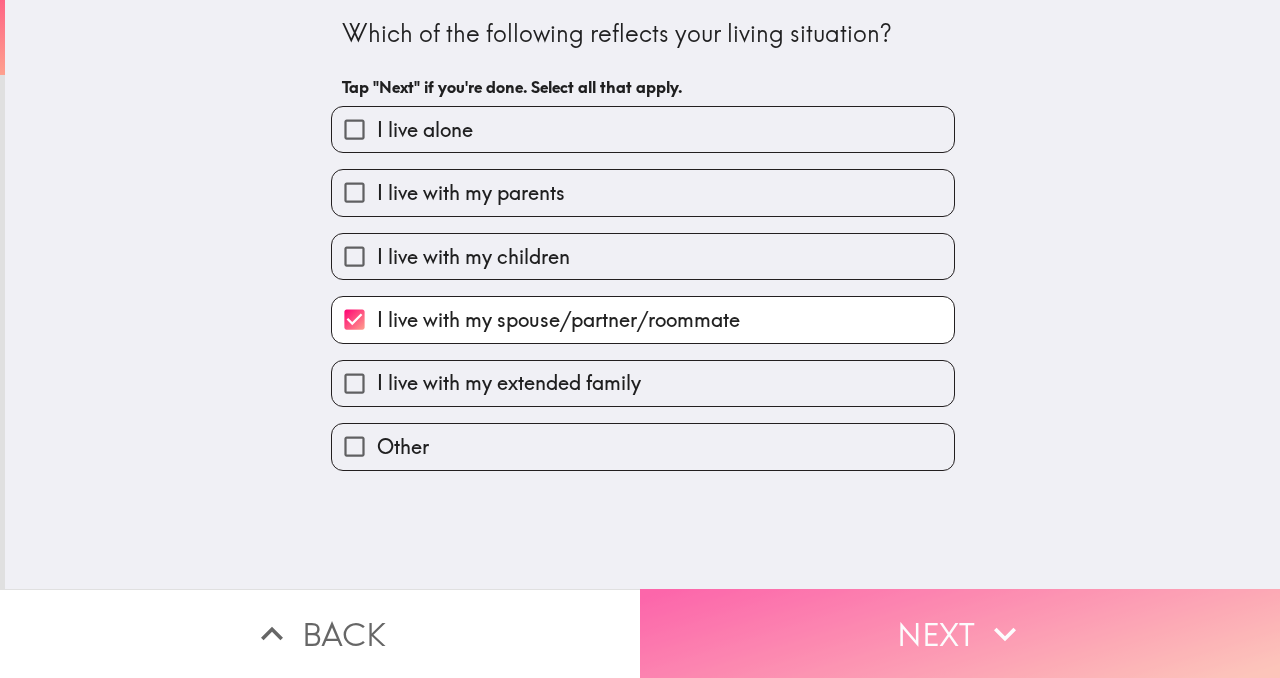 click on "Next" at bounding box center [960, 633] 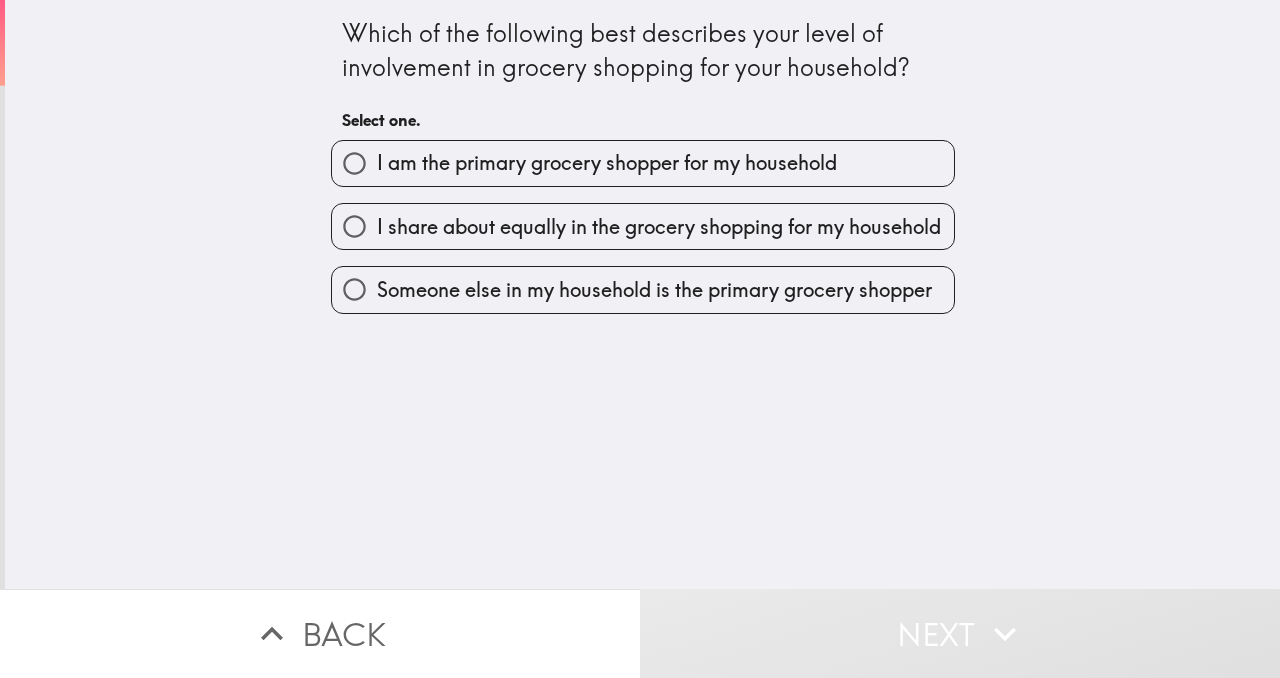 click on "I share about equally in the grocery shopping for my household" at bounding box center (659, 227) 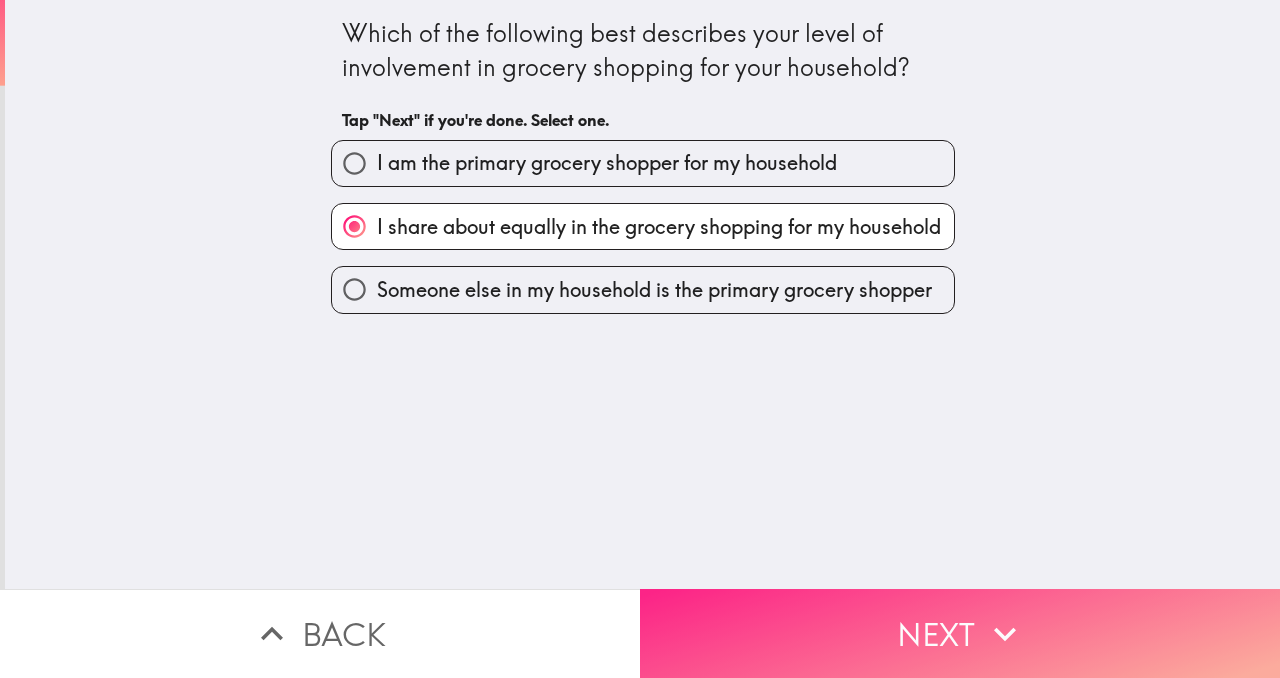click on "Next" at bounding box center (960, 633) 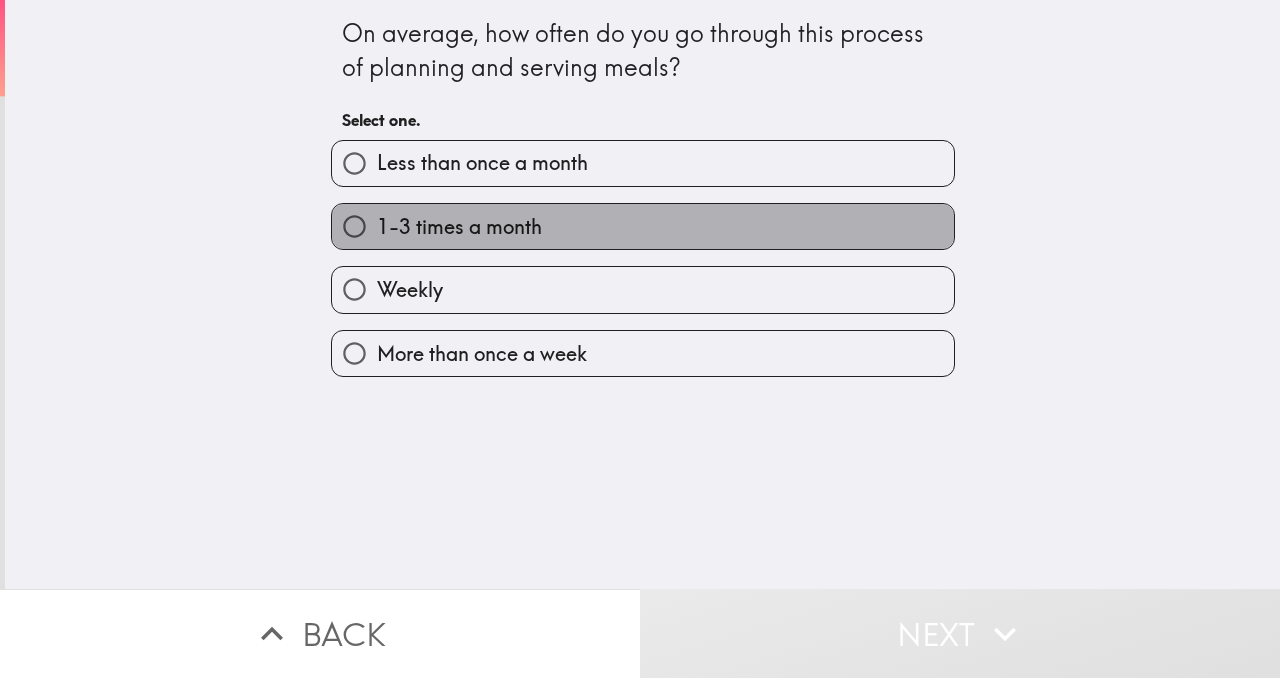 click on "1-3 times a month" at bounding box center (459, 227) 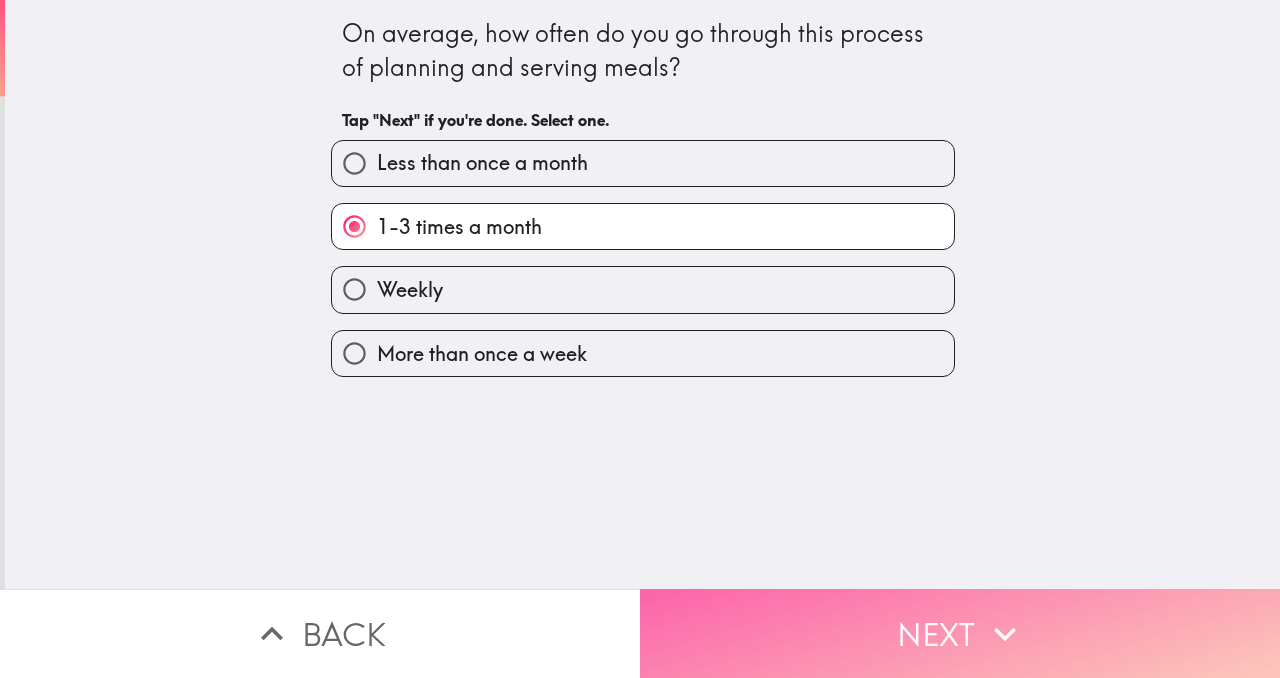 click on "Next" at bounding box center (960, 633) 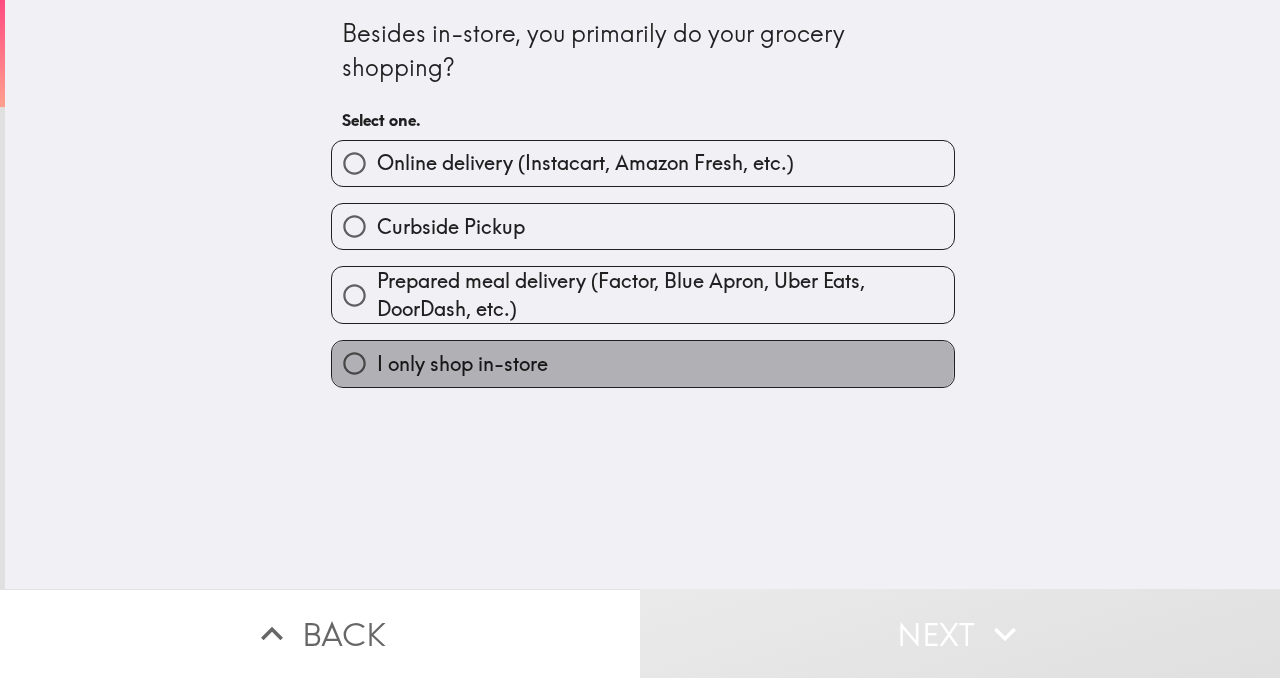 click on "I only shop in-store" at bounding box center [462, 364] 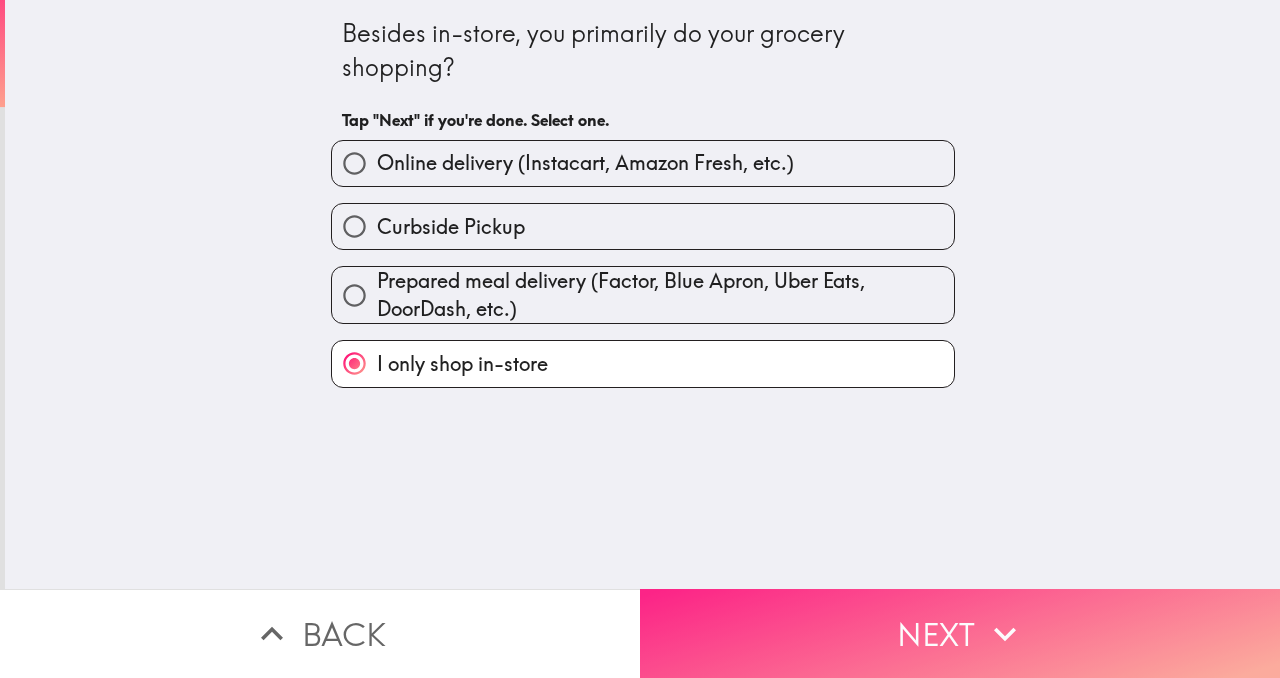 click on "Next" at bounding box center [960, 633] 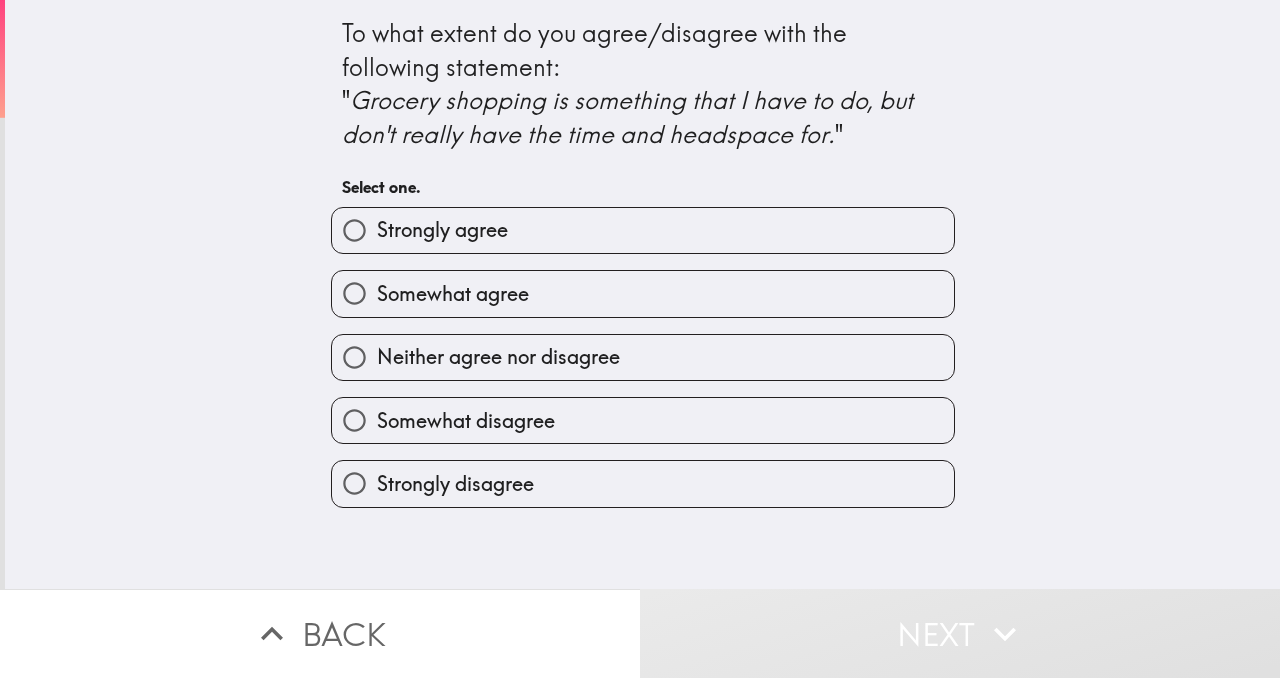 click on "Somewhat agree" at bounding box center (643, 293) 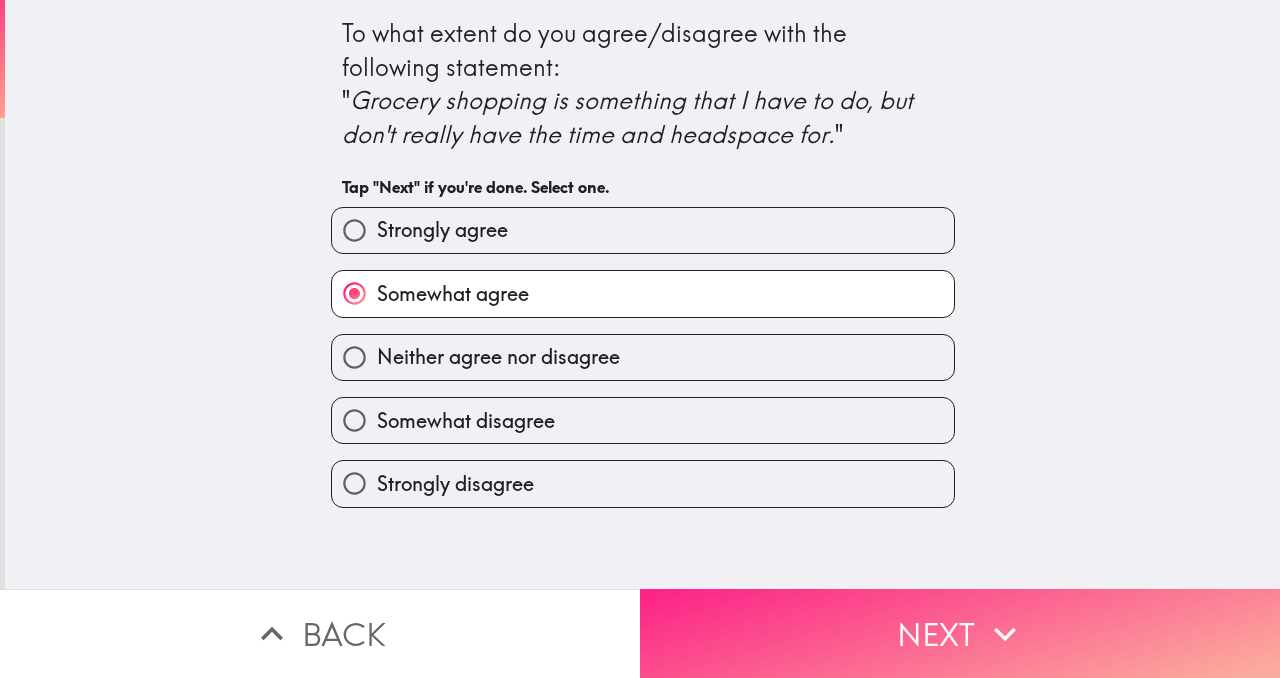 click on "Next" at bounding box center (960, 633) 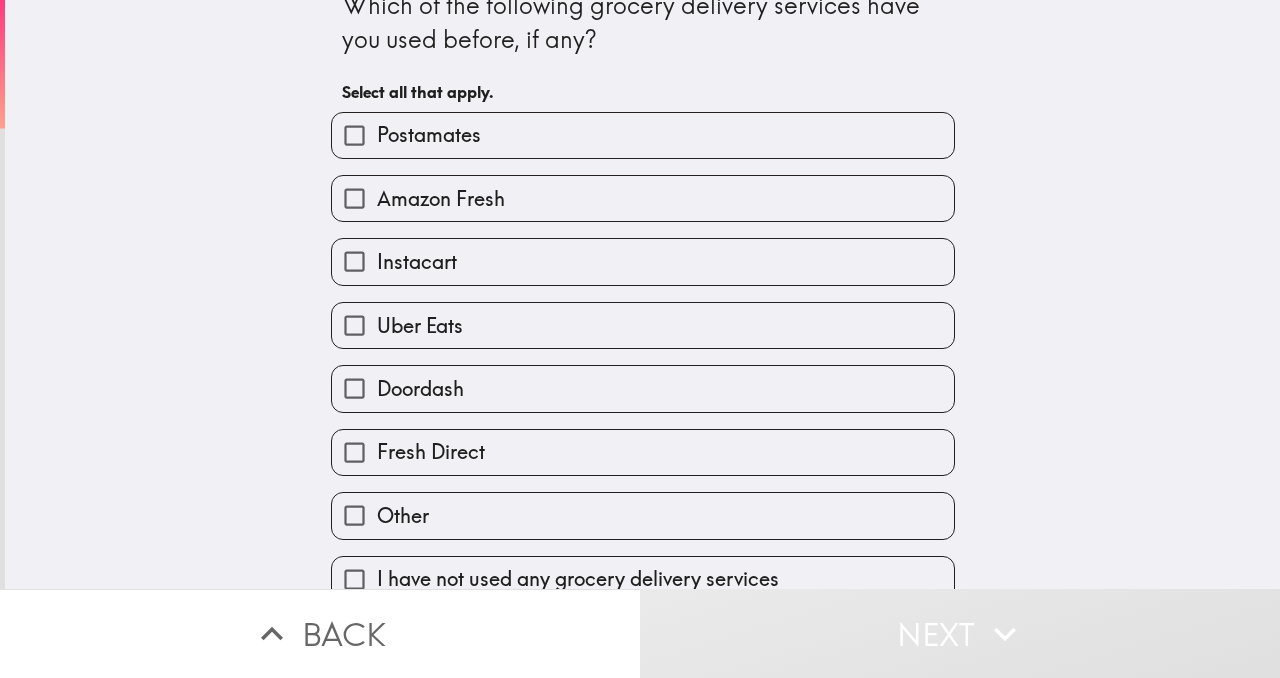 scroll, scrollTop: 32, scrollLeft: 0, axis: vertical 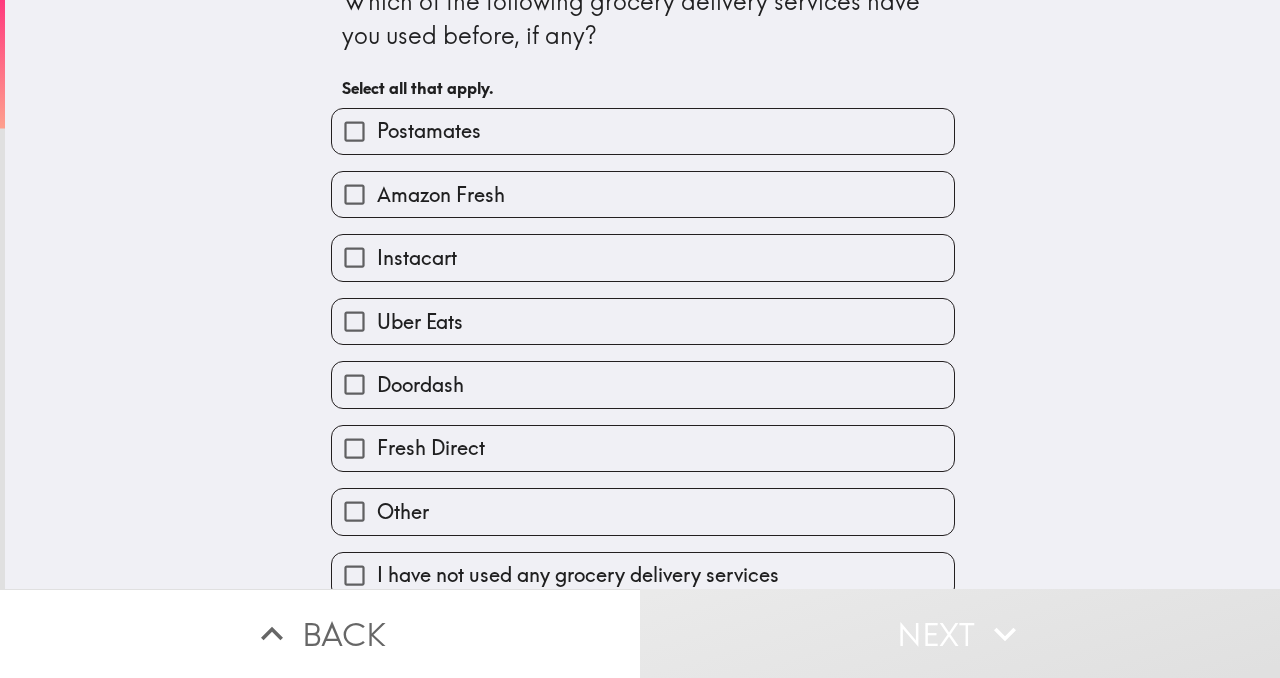 click on "Instacart" at bounding box center [417, 258] 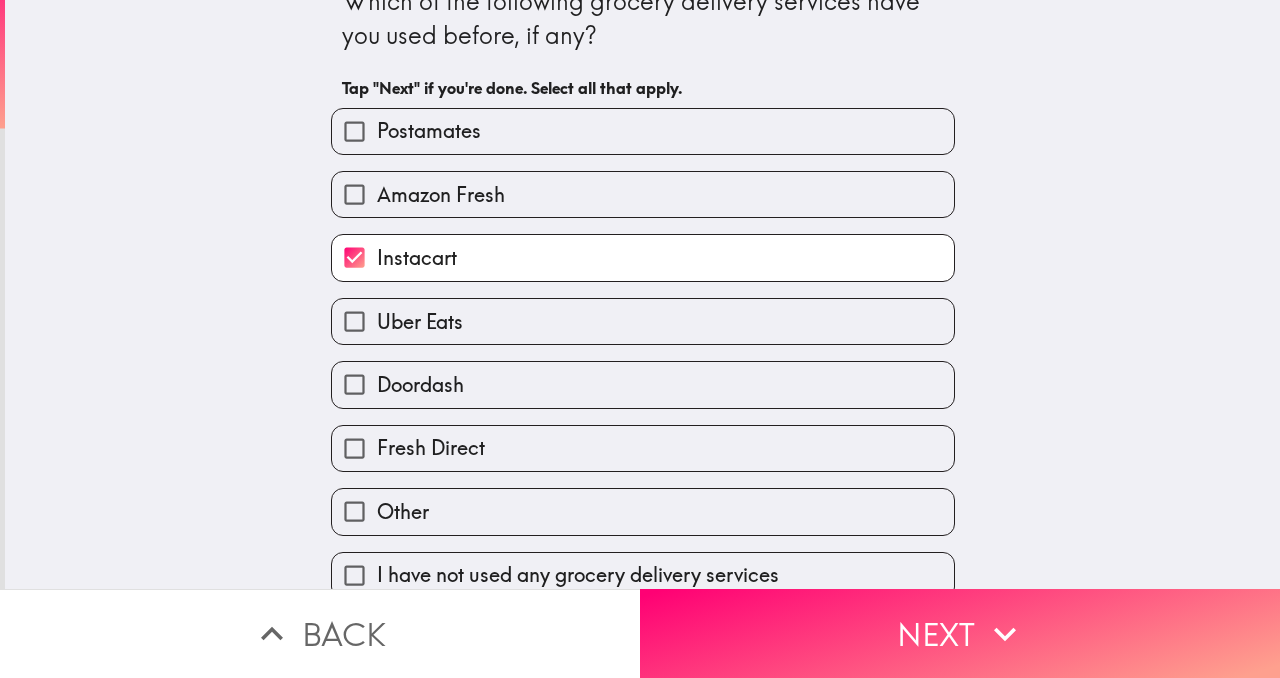 click on "Uber Eats" at bounding box center (420, 322) 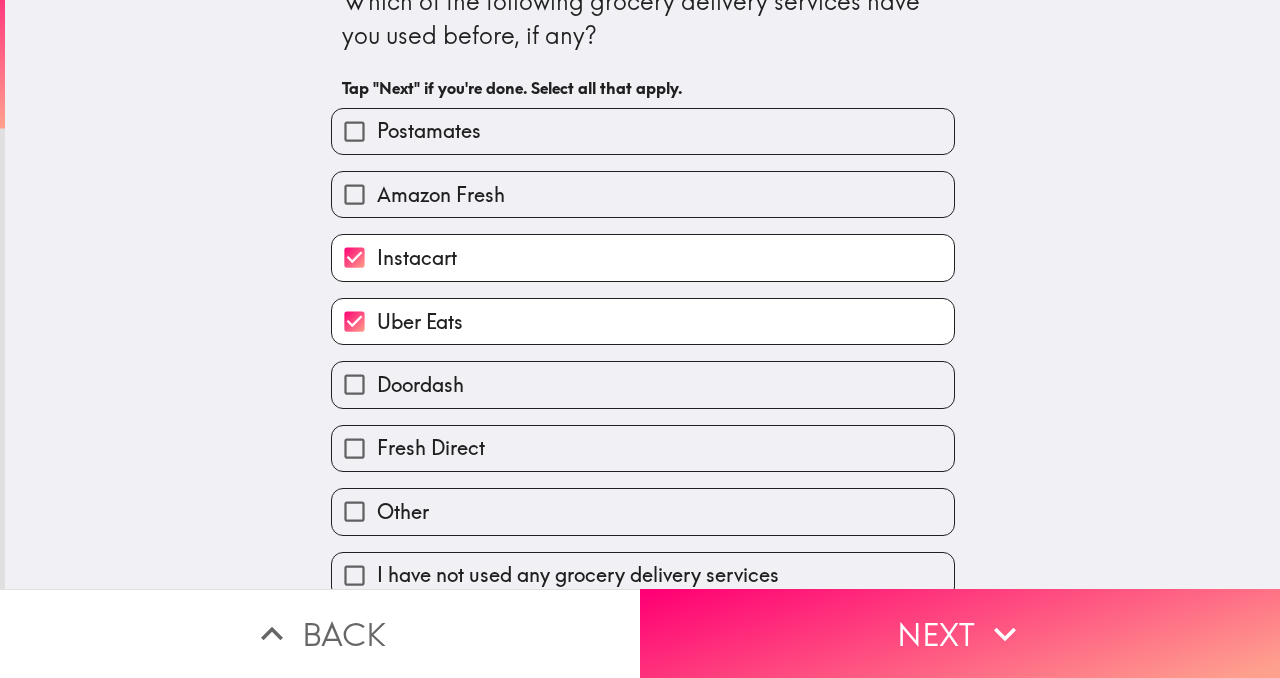click on "Doordash" at bounding box center [635, 376] 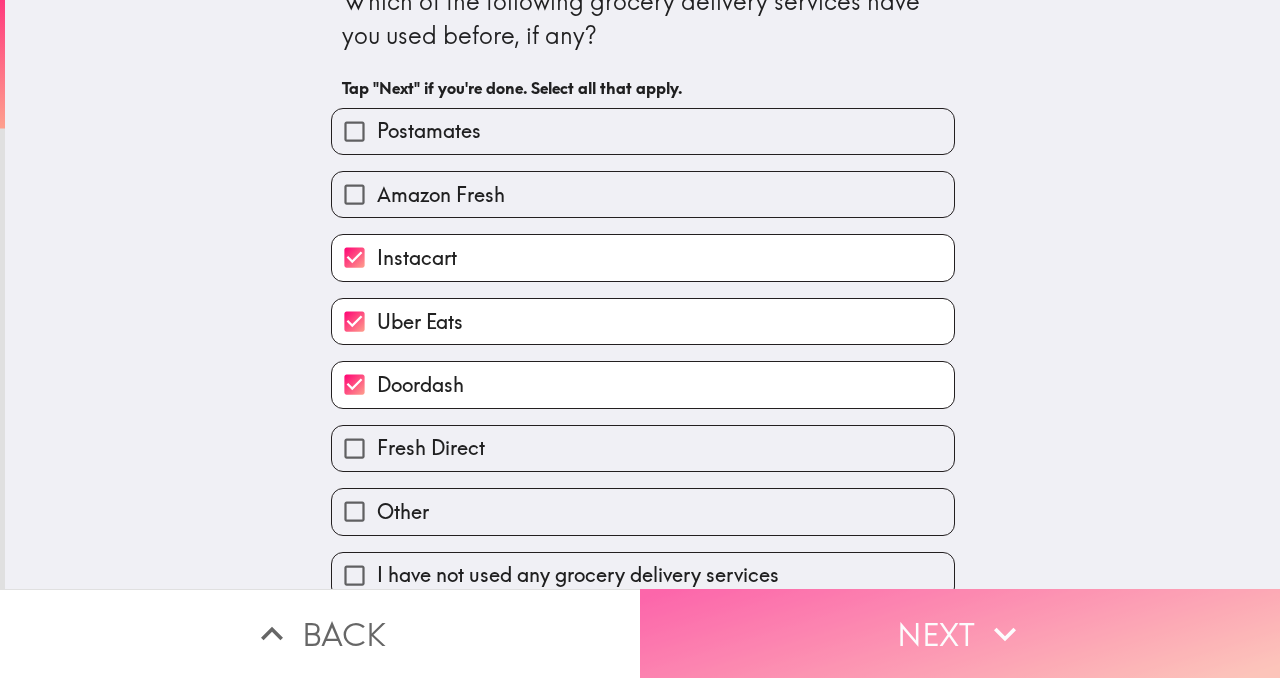 click on "Next" at bounding box center [960, 633] 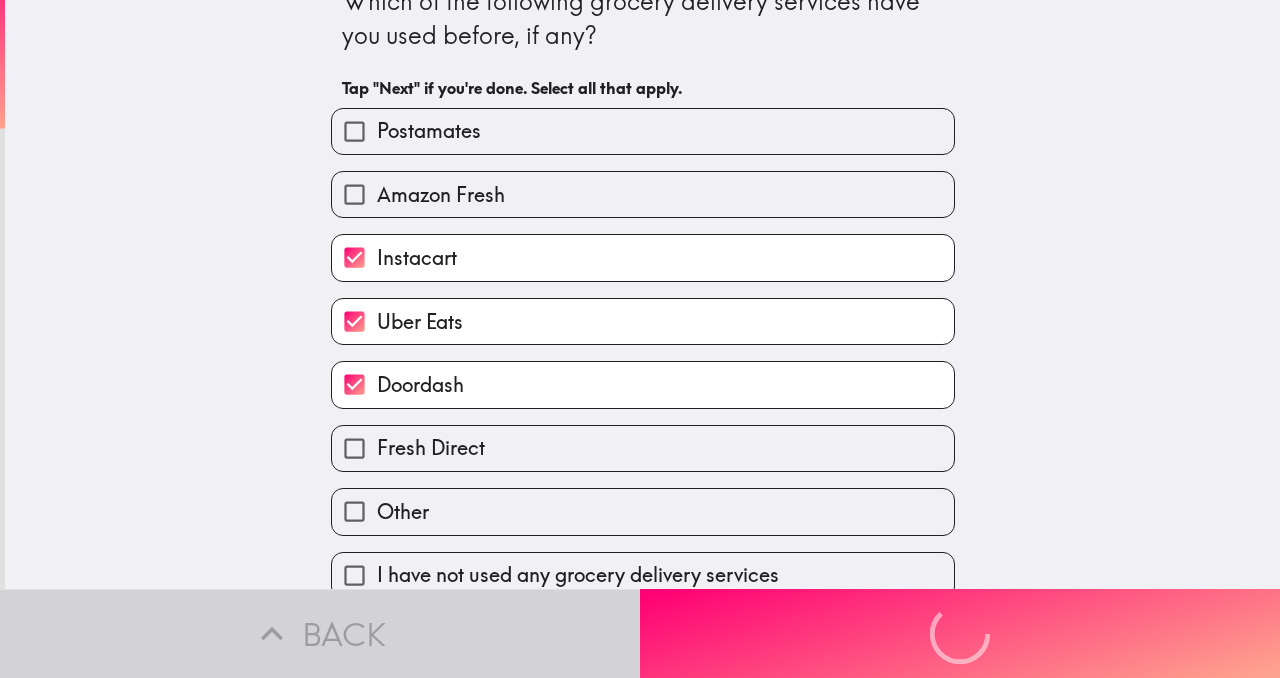scroll, scrollTop: 0, scrollLeft: 0, axis: both 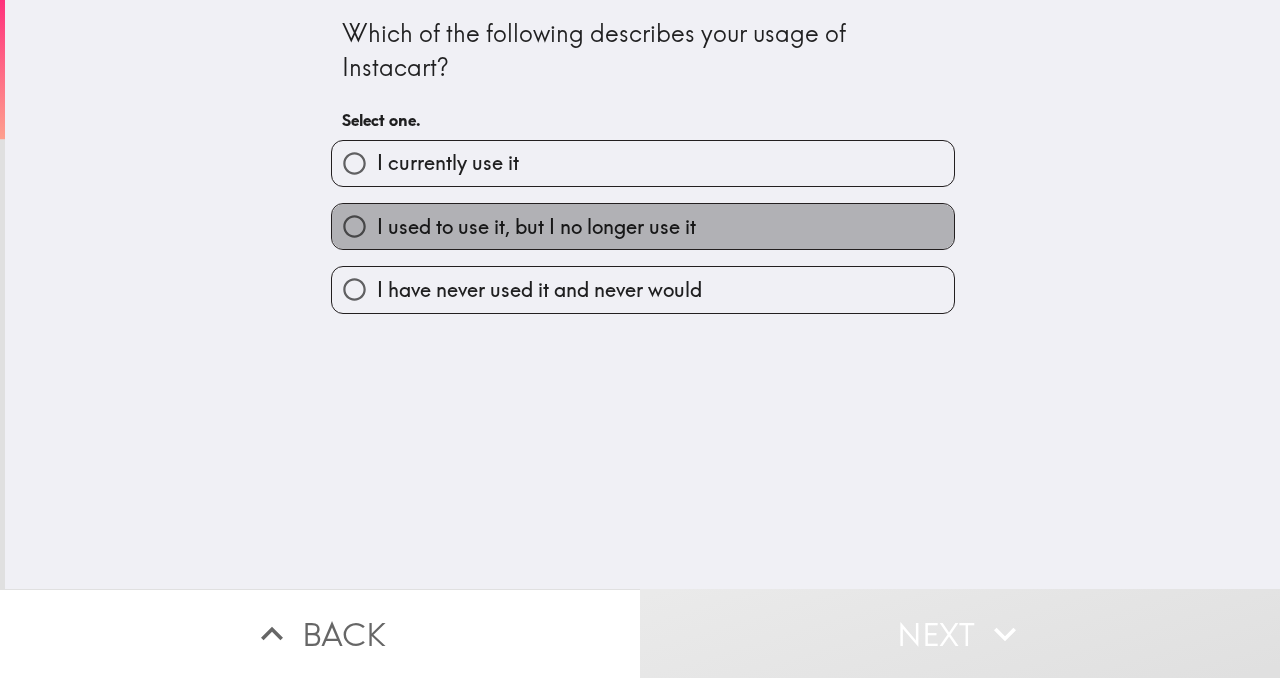 click on "I used to use it, but I no longer use it" at bounding box center [536, 227] 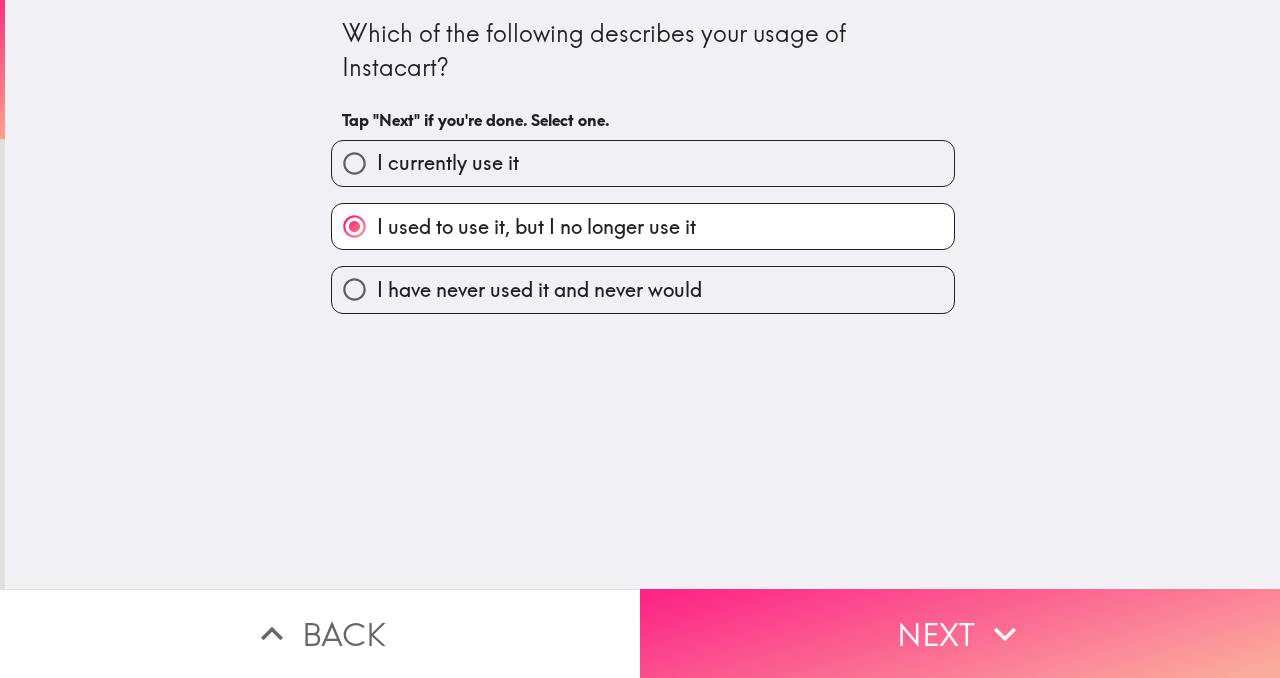 click on "Next" at bounding box center [960, 633] 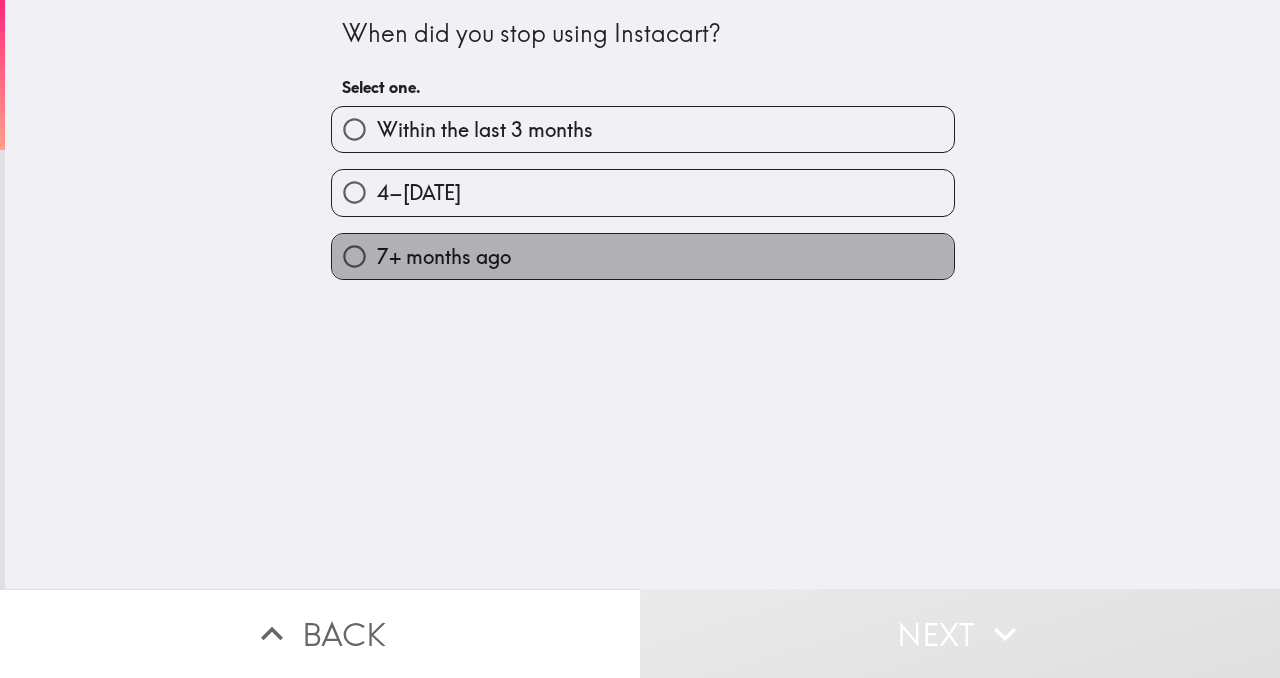click on "7+ months ago" at bounding box center [444, 257] 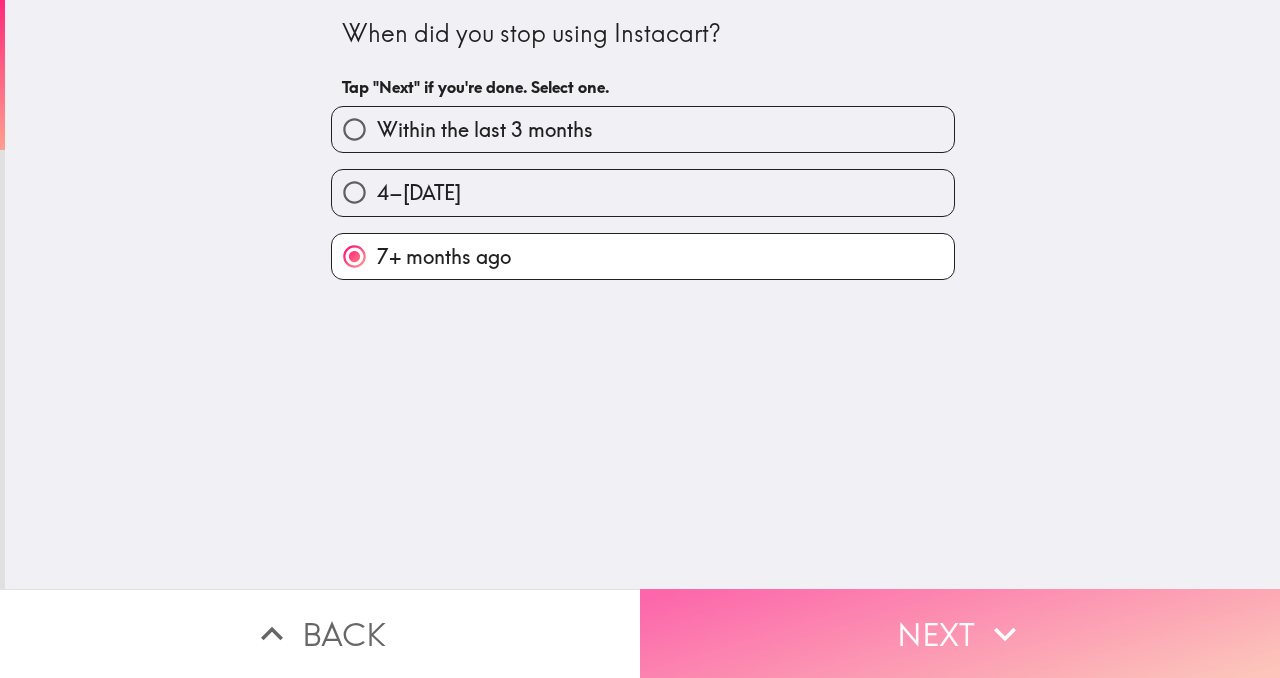 click on "Next" at bounding box center (960, 633) 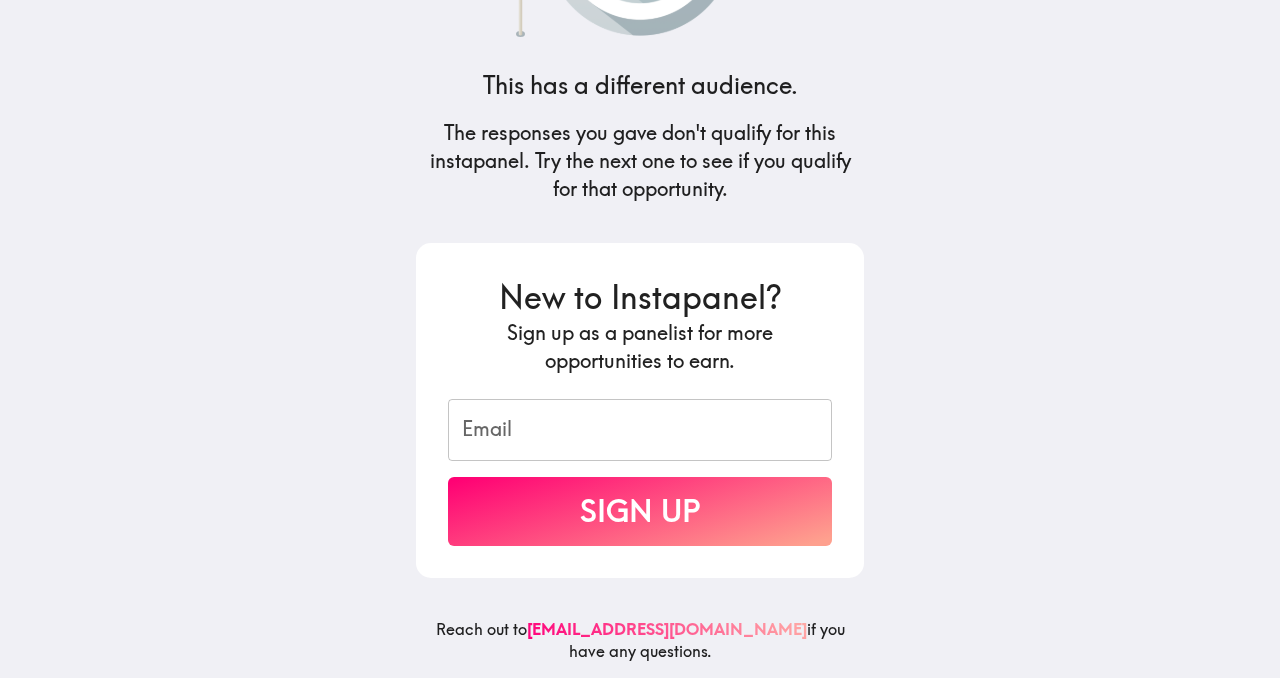 scroll, scrollTop: 0, scrollLeft: 0, axis: both 